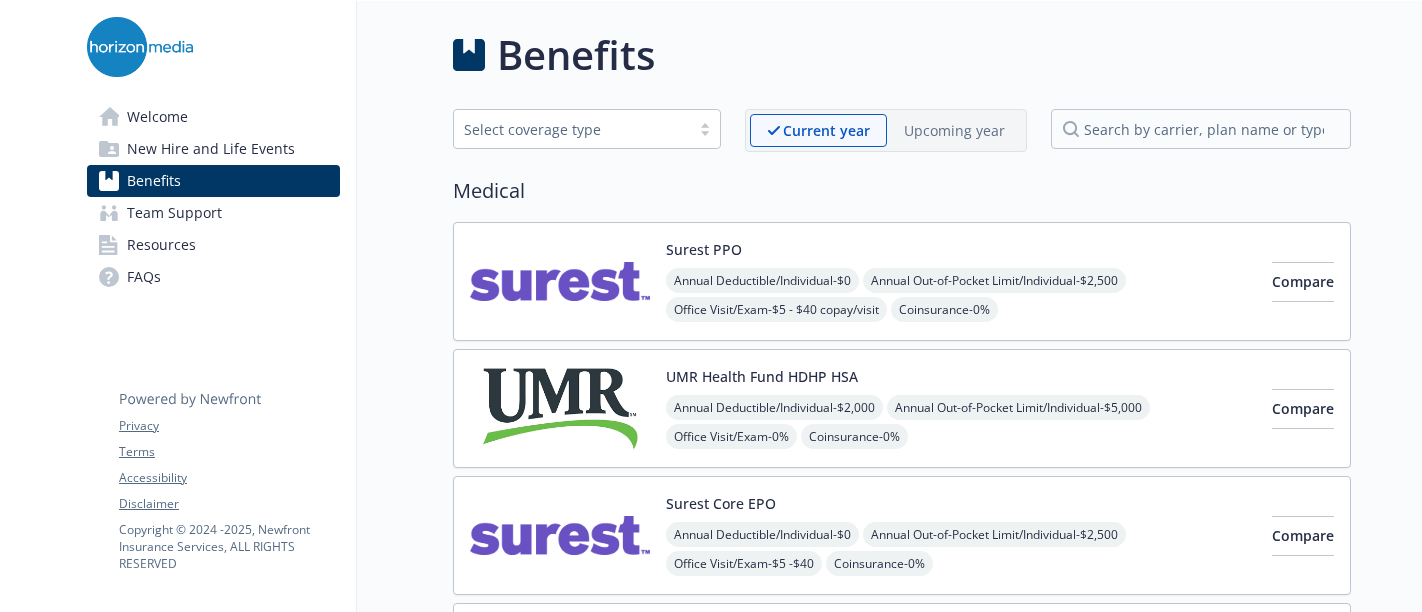 scroll, scrollTop: 0, scrollLeft: 0, axis: both 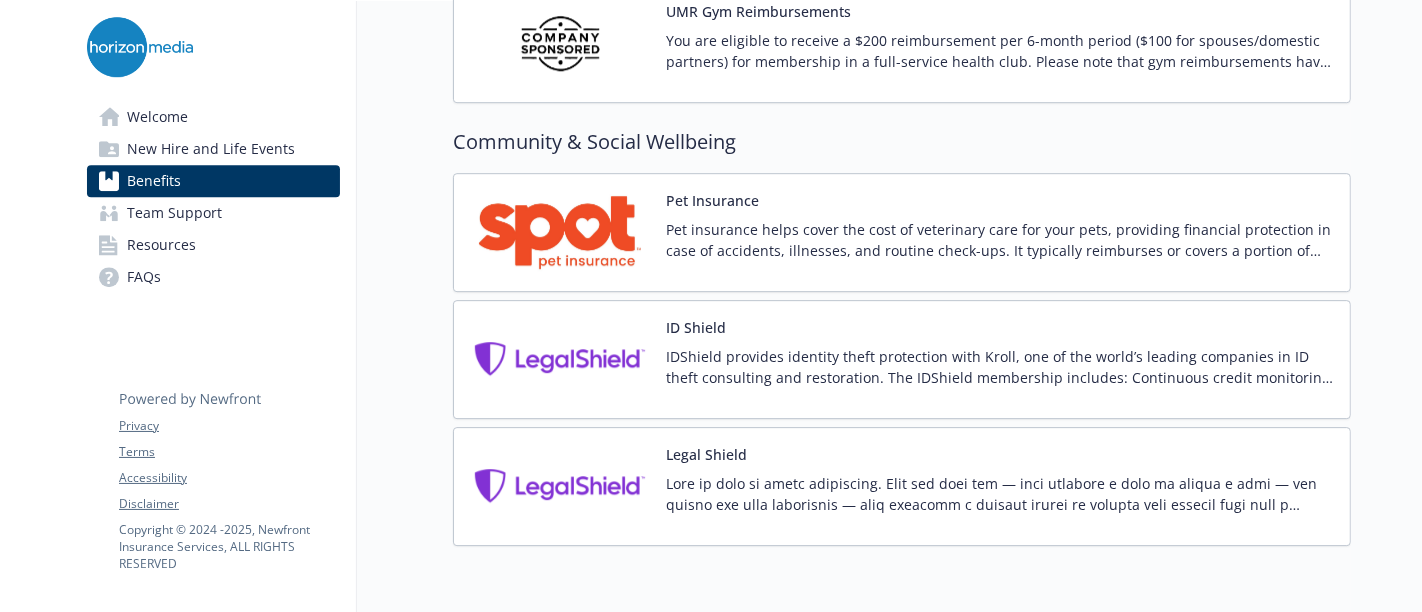 click at bounding box center [560, 486] 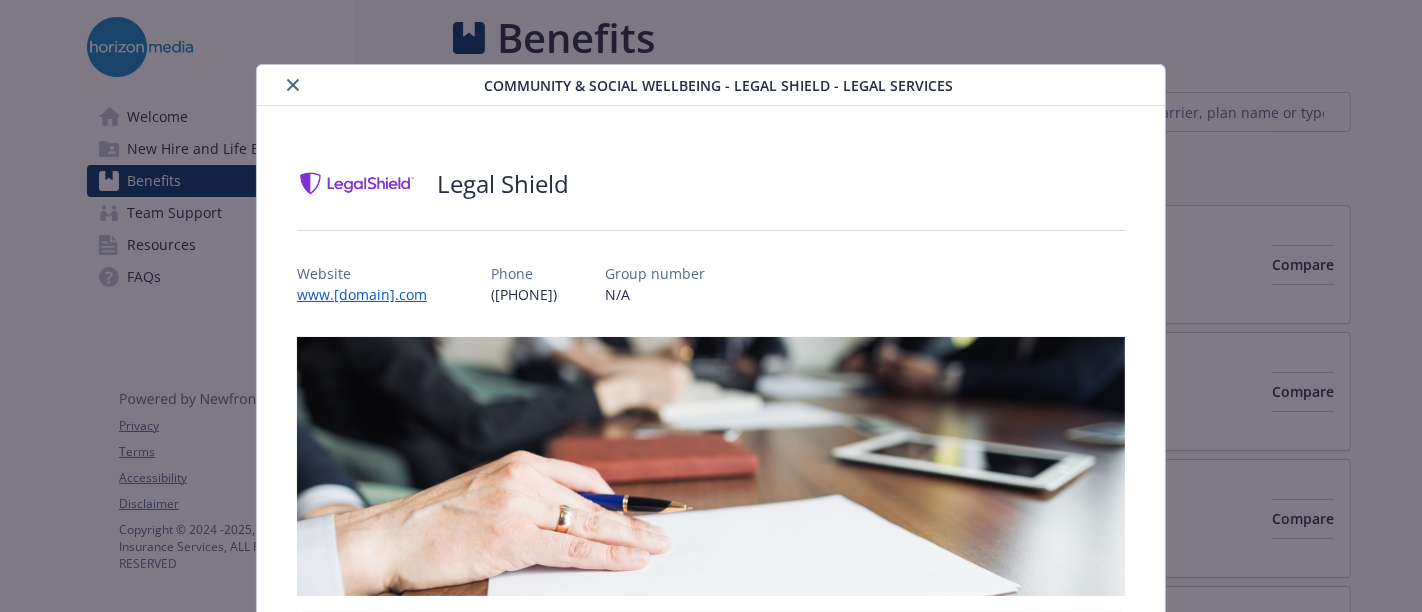 scroll, scrollTop: 5111, scrollLeft: 0, axis: vertical 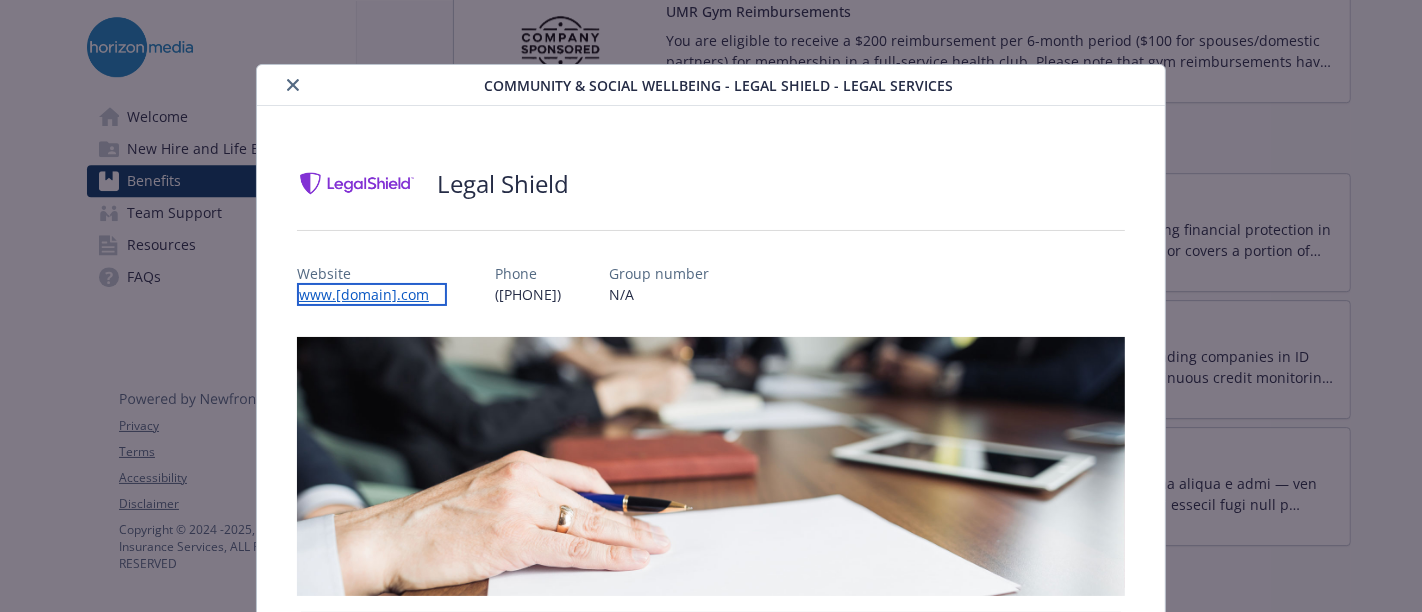 click on "www.[domain].com" at bounding box center [372, 294] 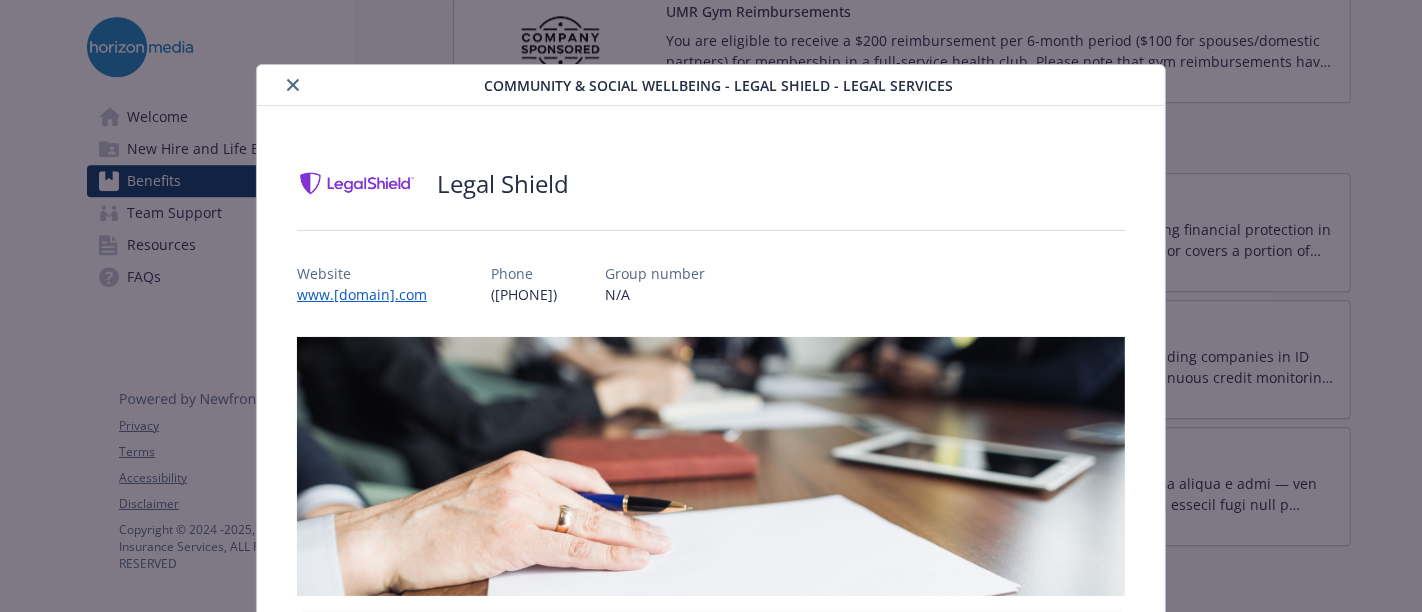 click 